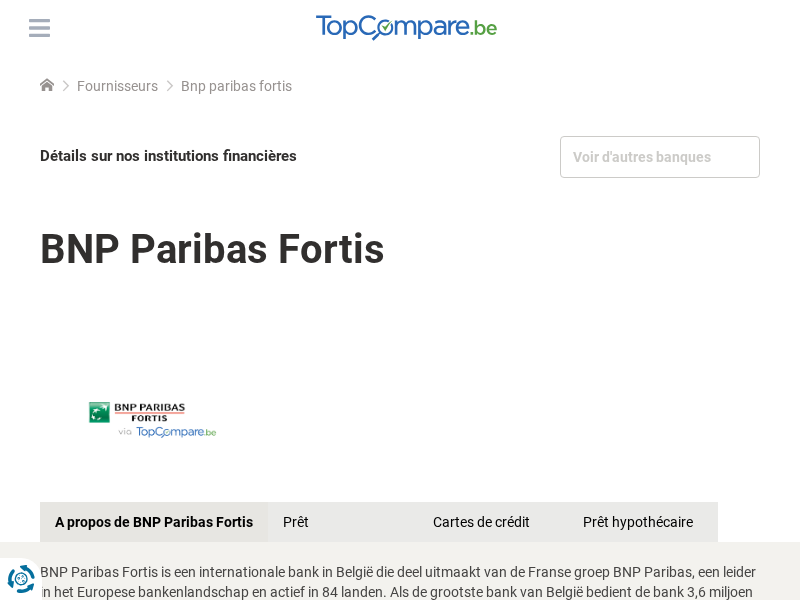 scroll, scrollTop: 2791, scrollLeft: 0, axis: vertical 